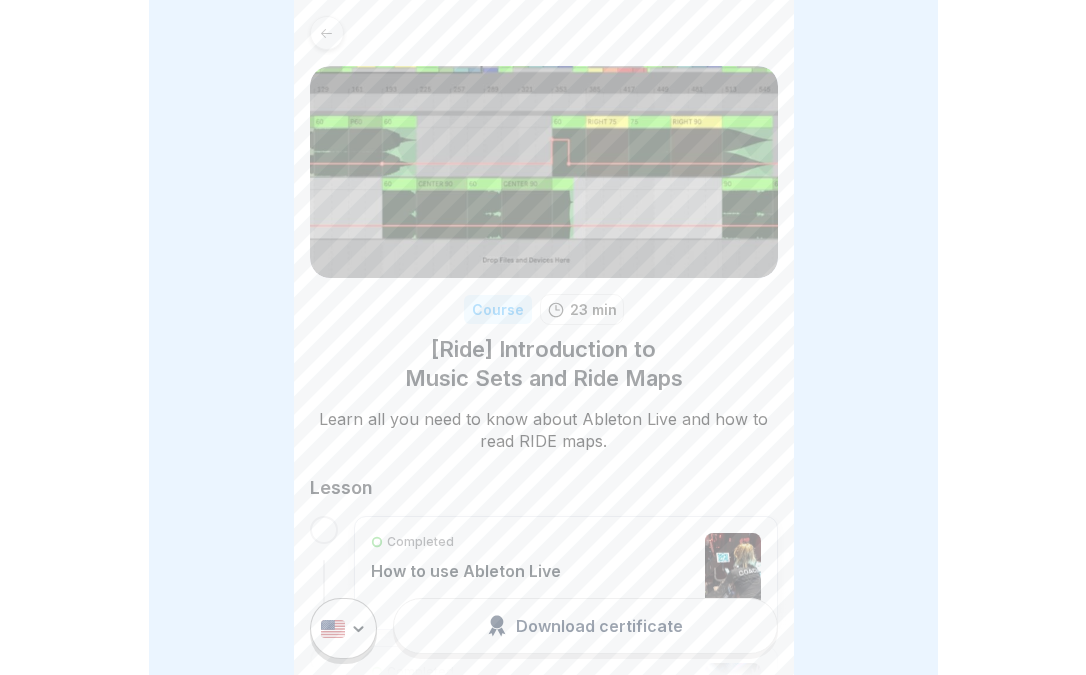 scroll, scrollTop: 0, scrollLeft: 0, axis: both 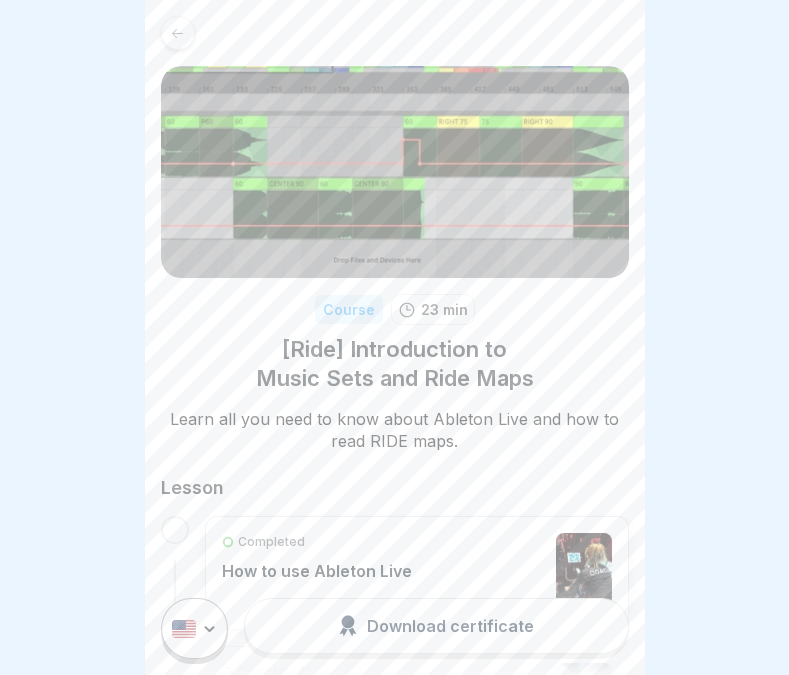 click 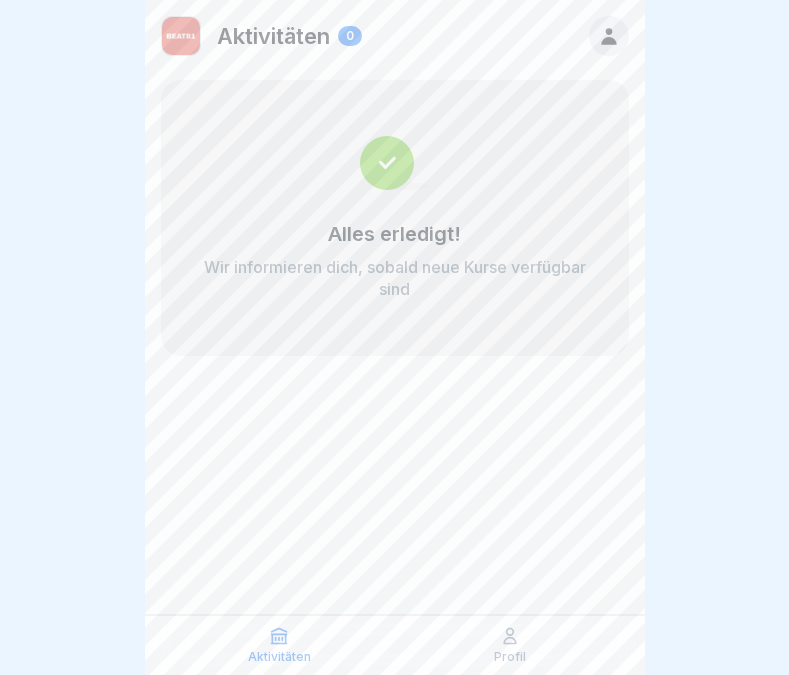 click 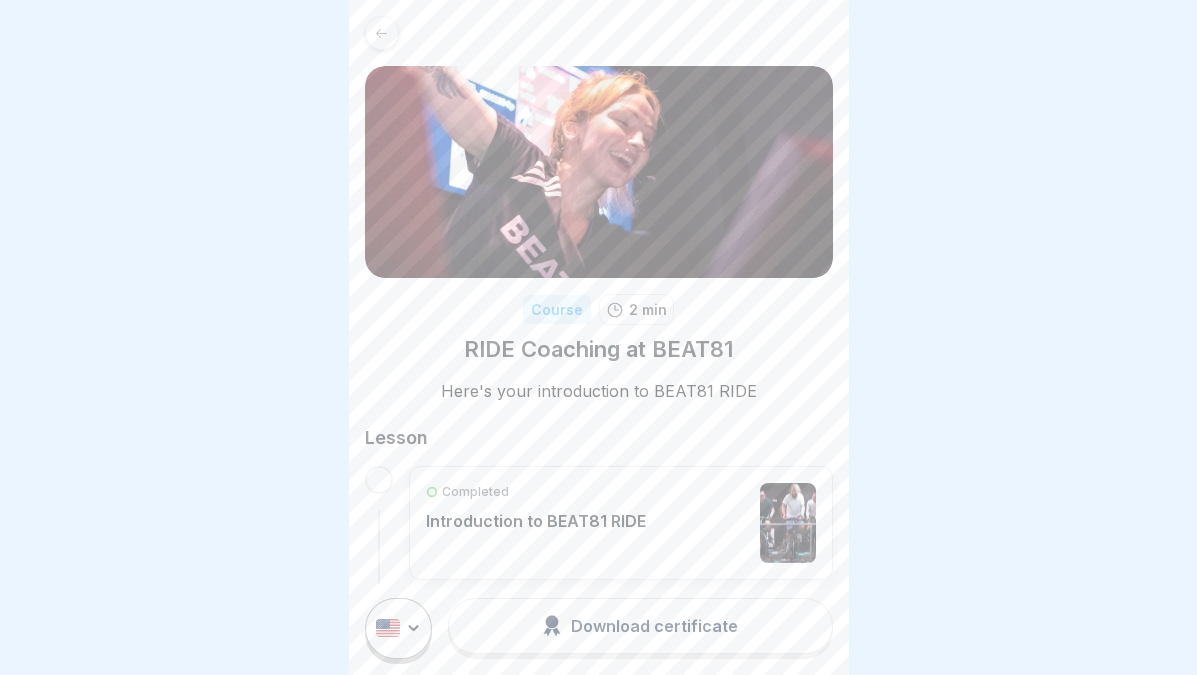 scroll, scrollTop: 0, scrollLeft: 0, axis: both 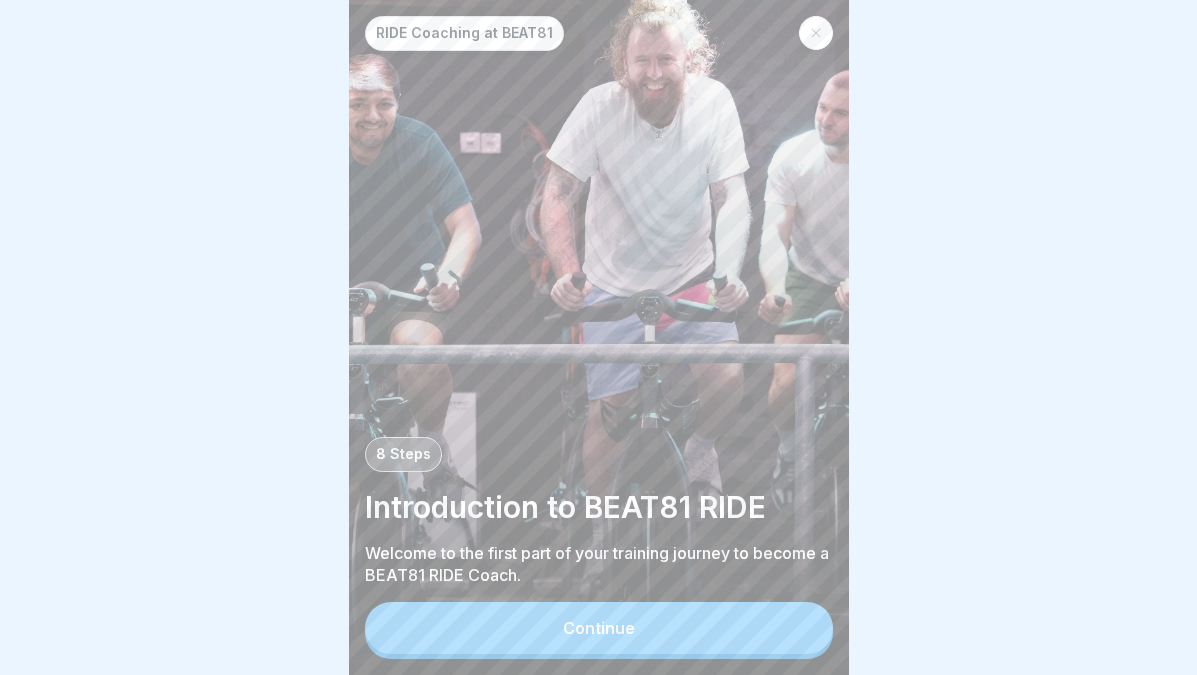 click on "Continue" at bounding box center [599, 628] 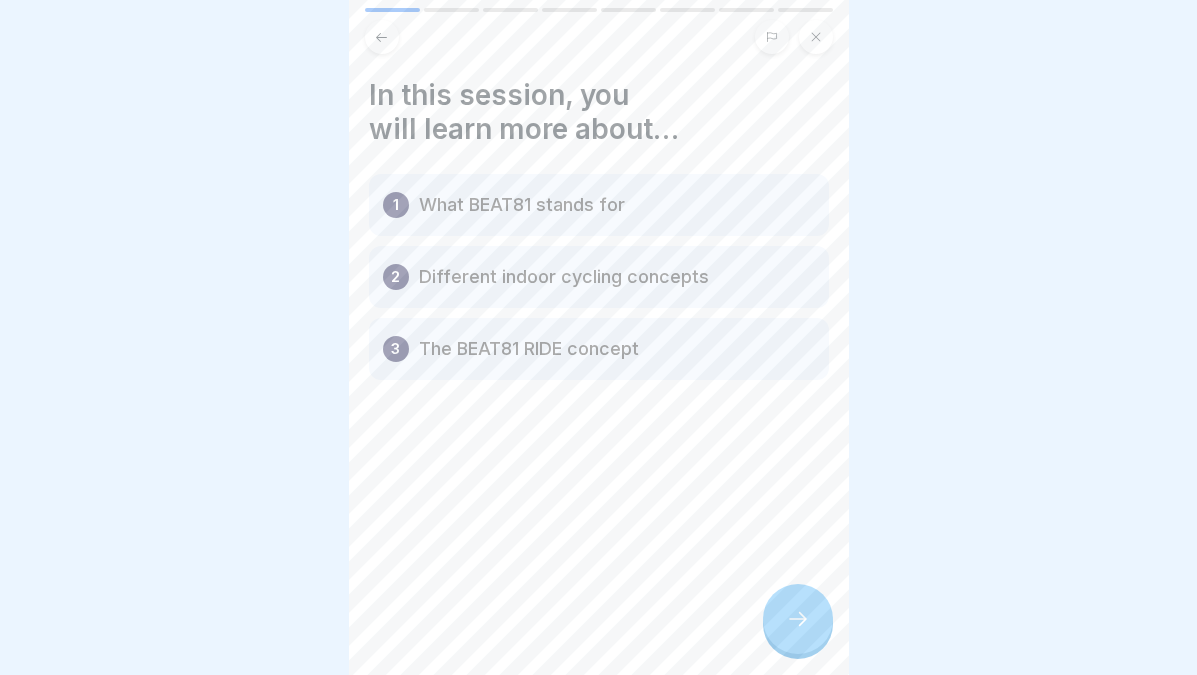 click 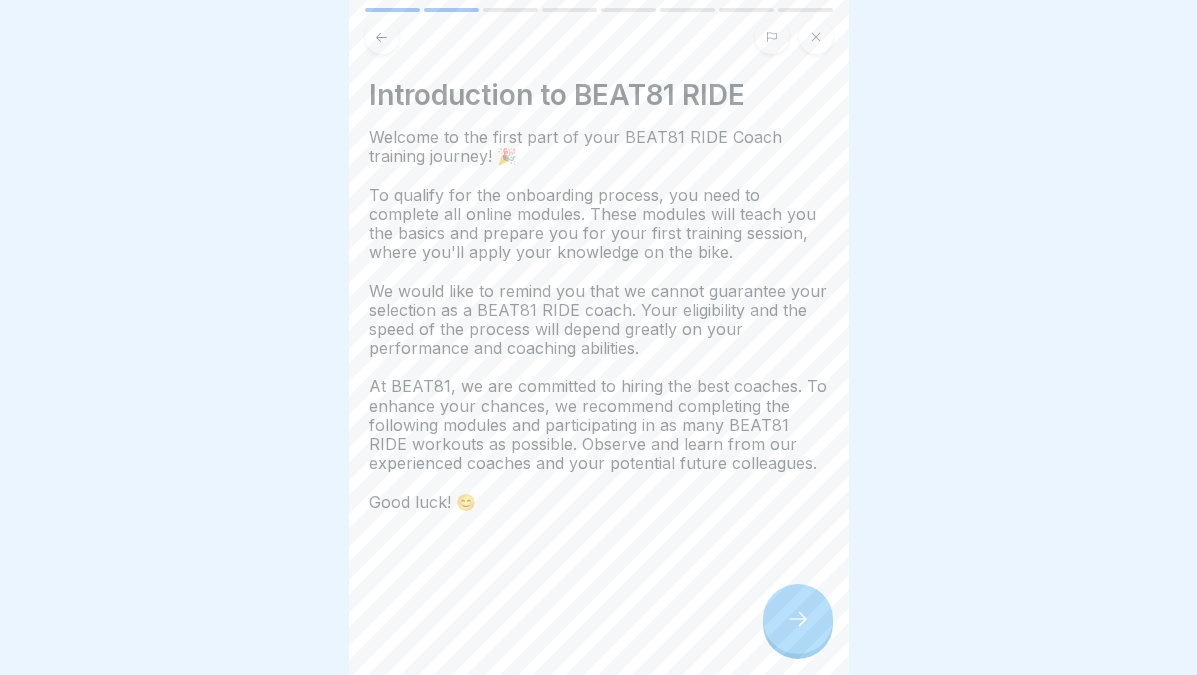 click 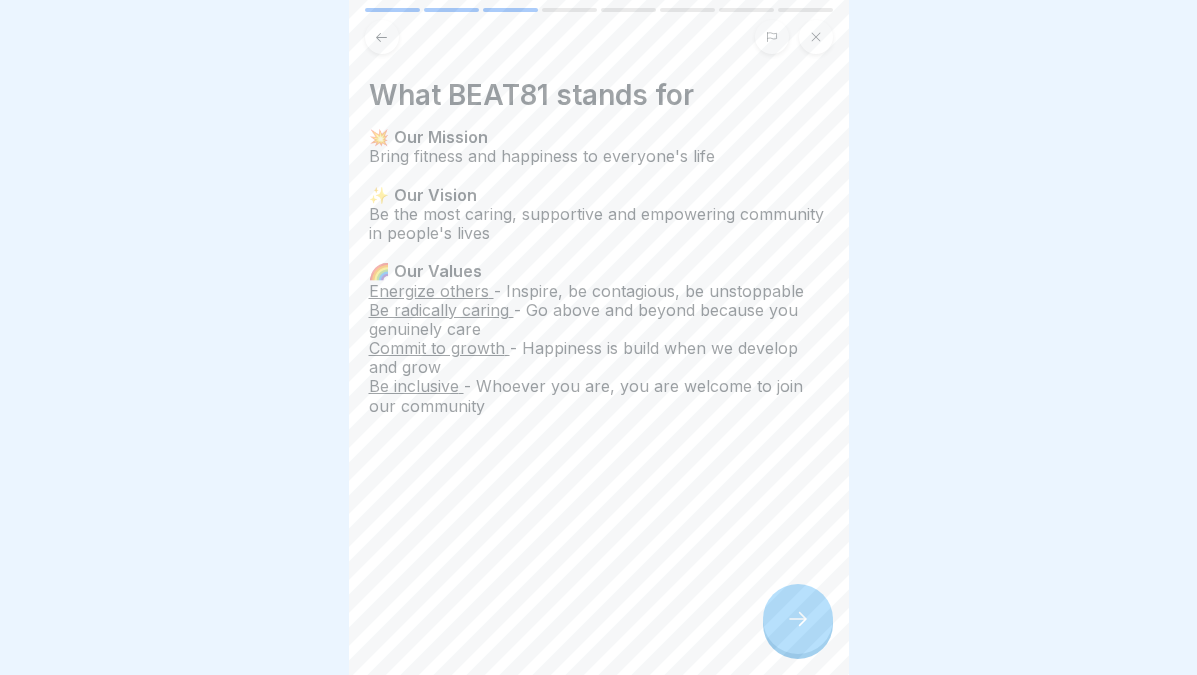 click 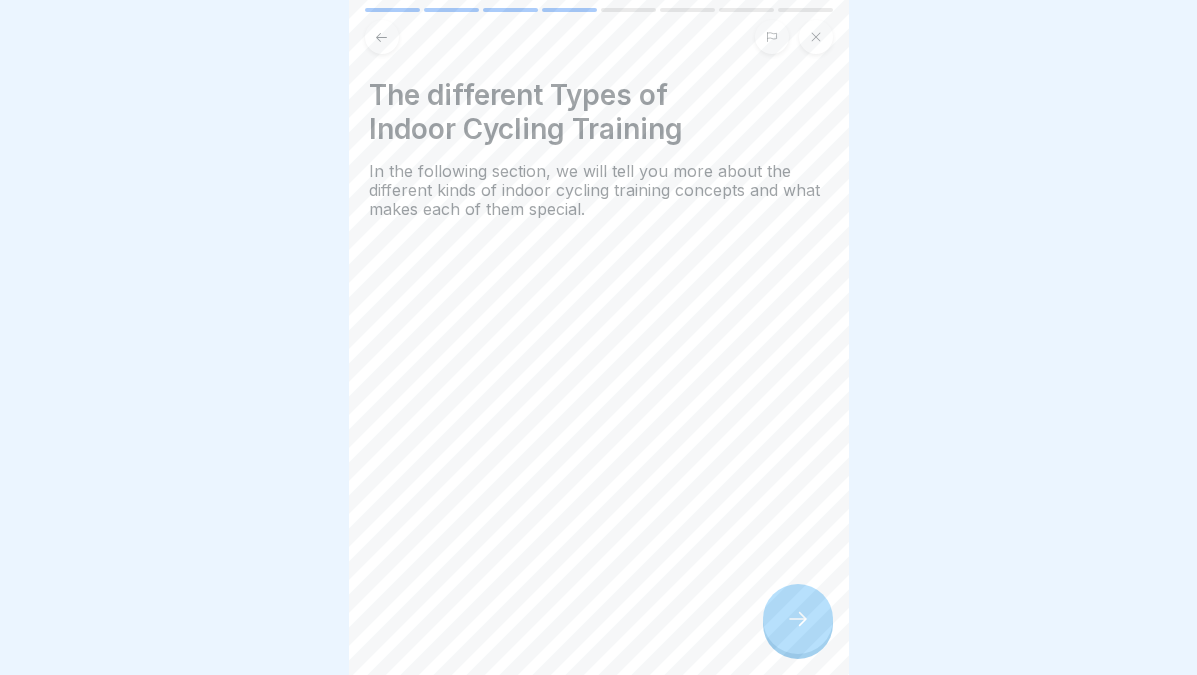 click 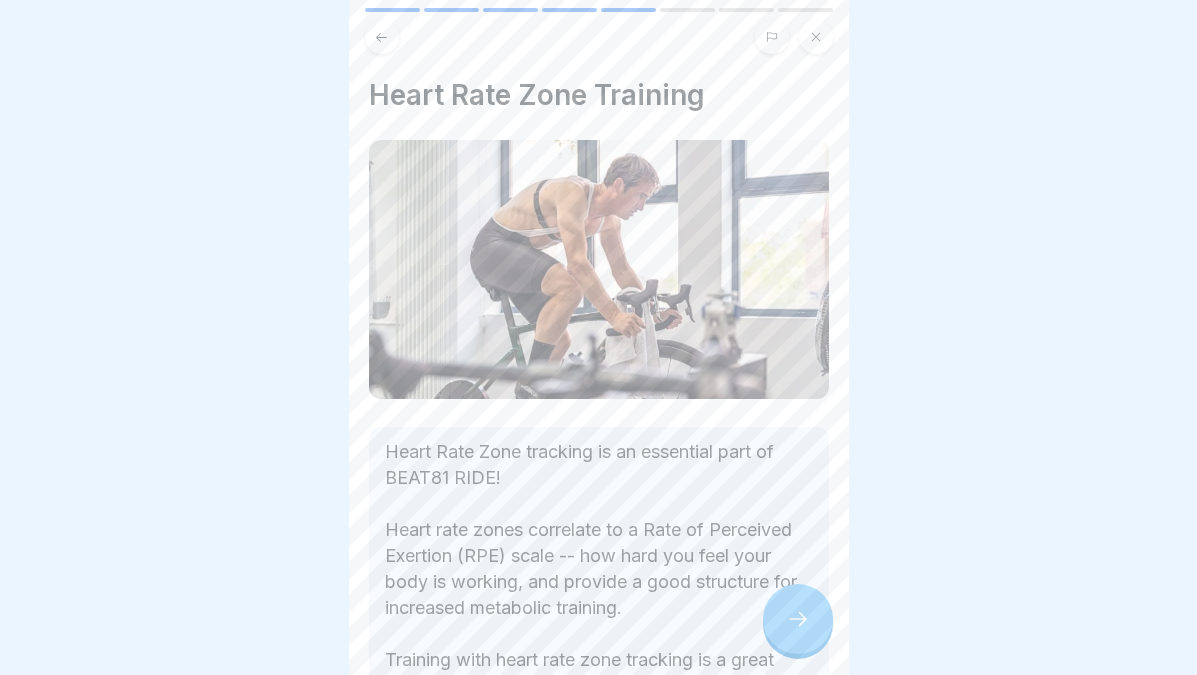 click 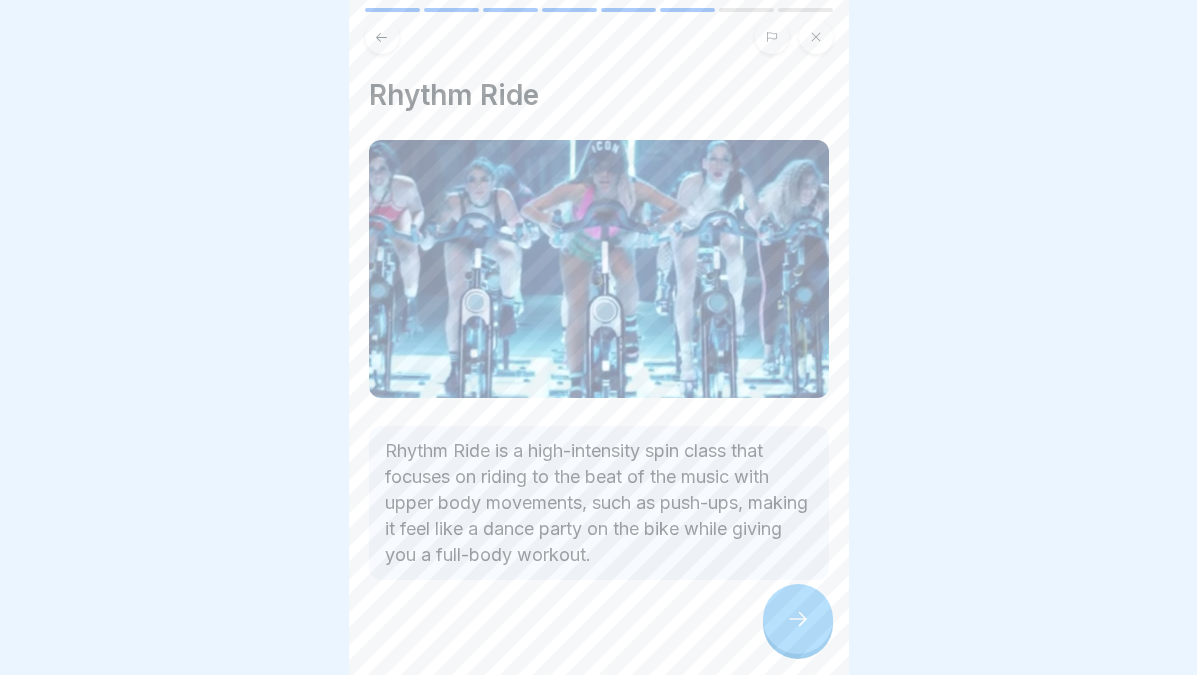 click 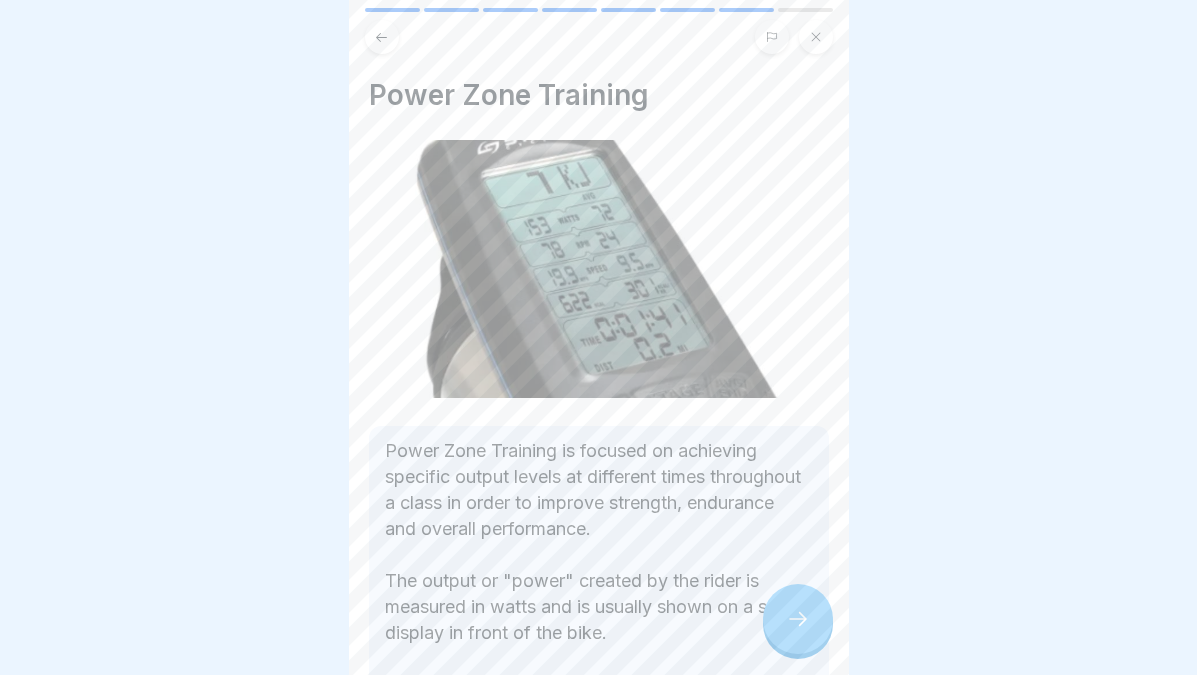 click 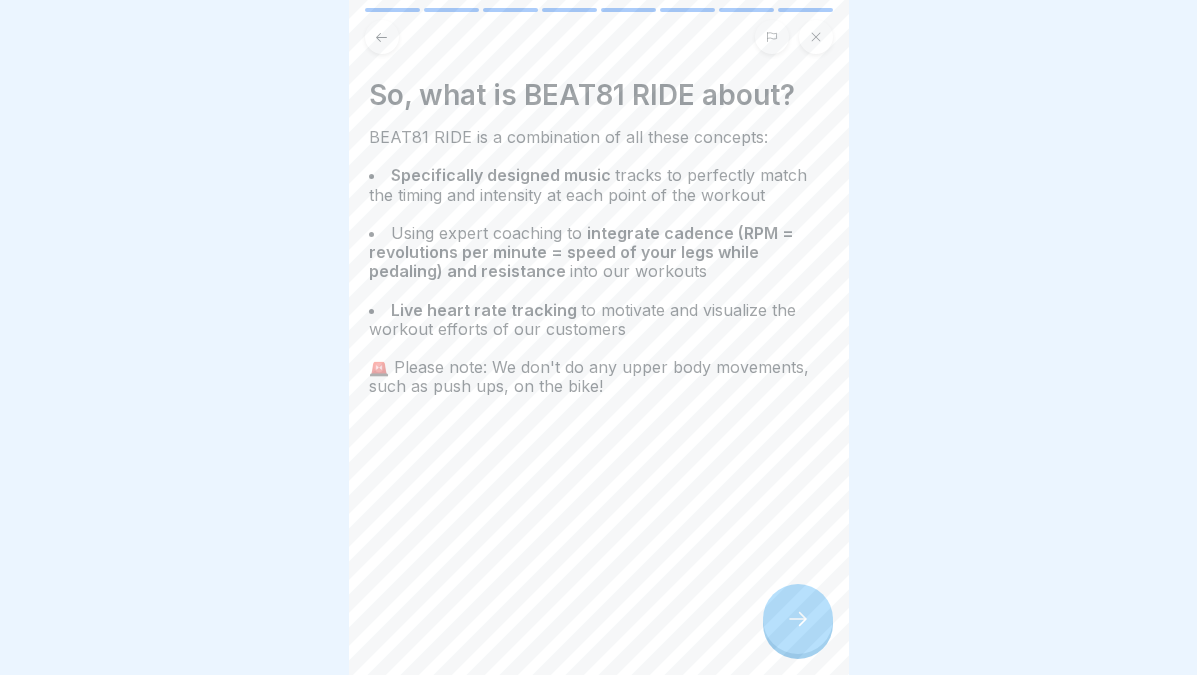 click 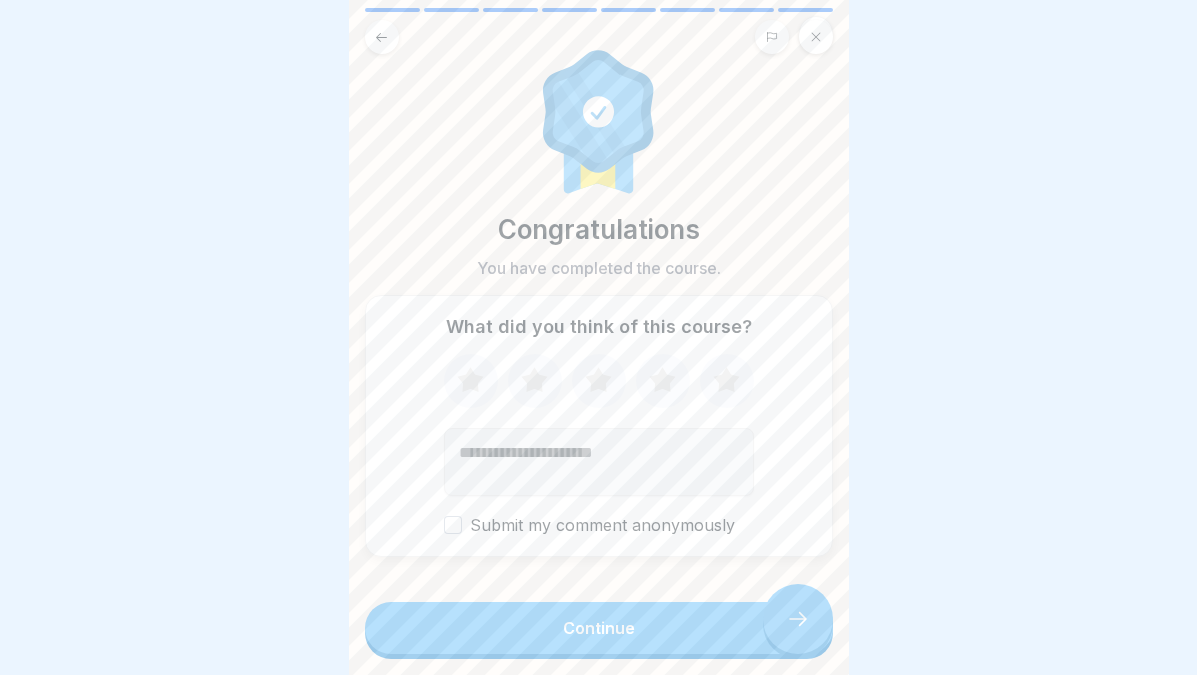 click on "Continue" at bounding box center [599, 628] 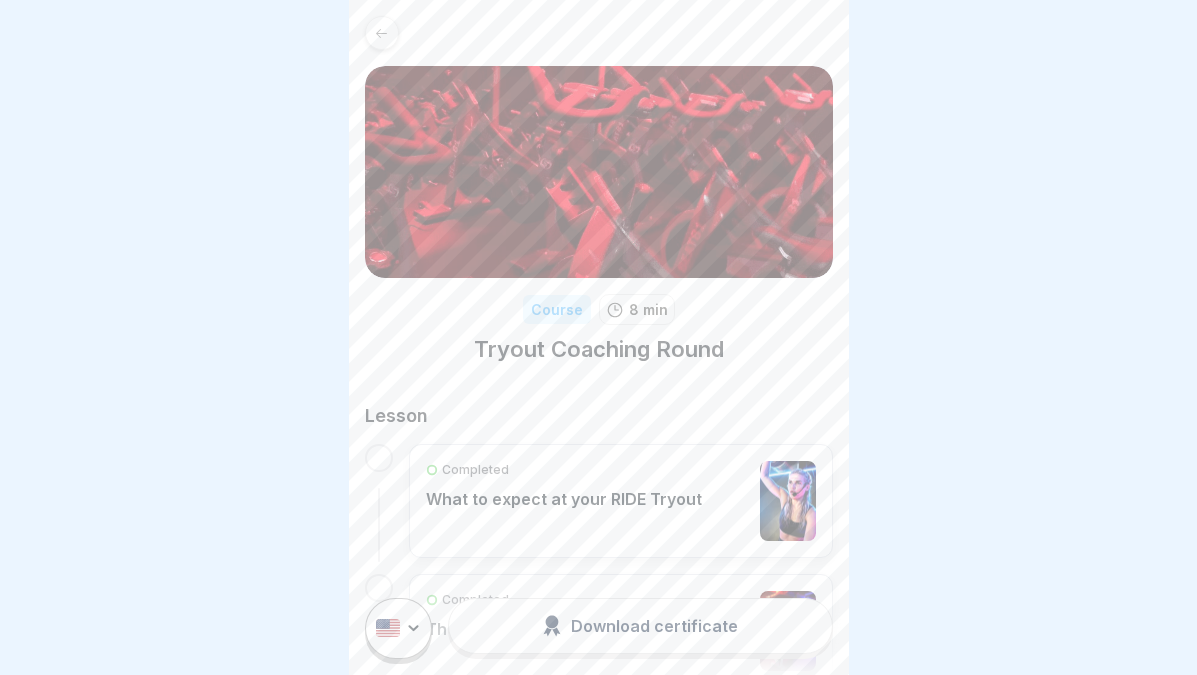 scroll, scrollTop: 0, scrollLeft: 0, axis: both 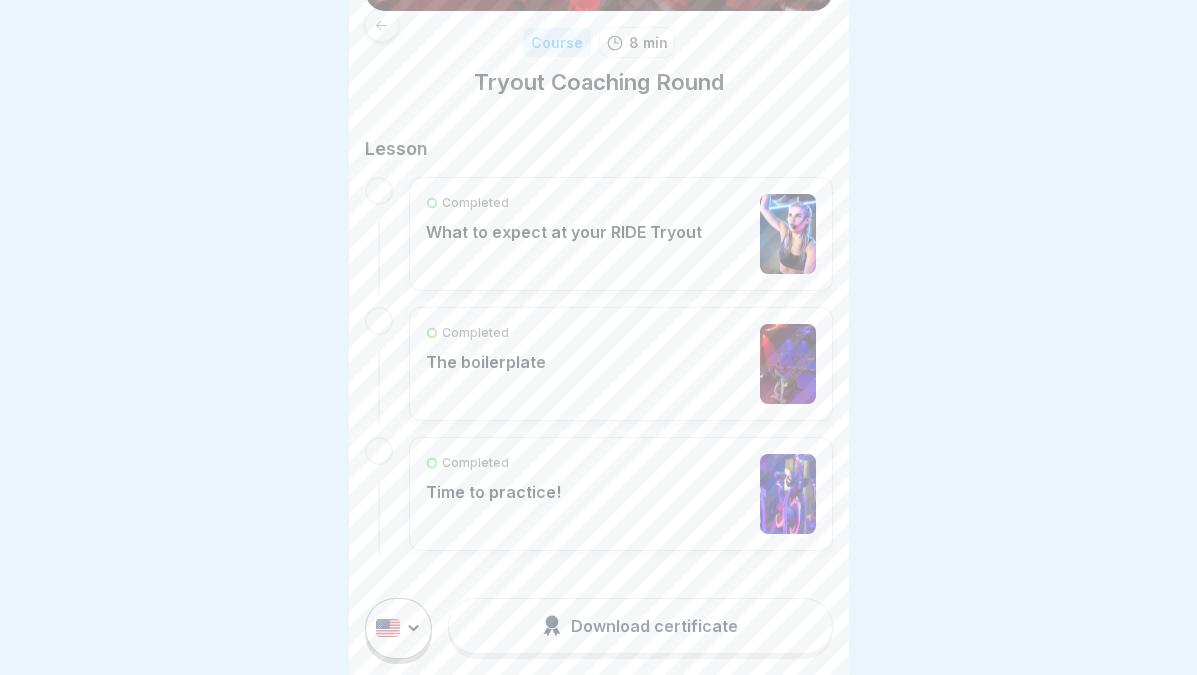 click on "Completed The boilerplate" at bounding box center (621, 364) 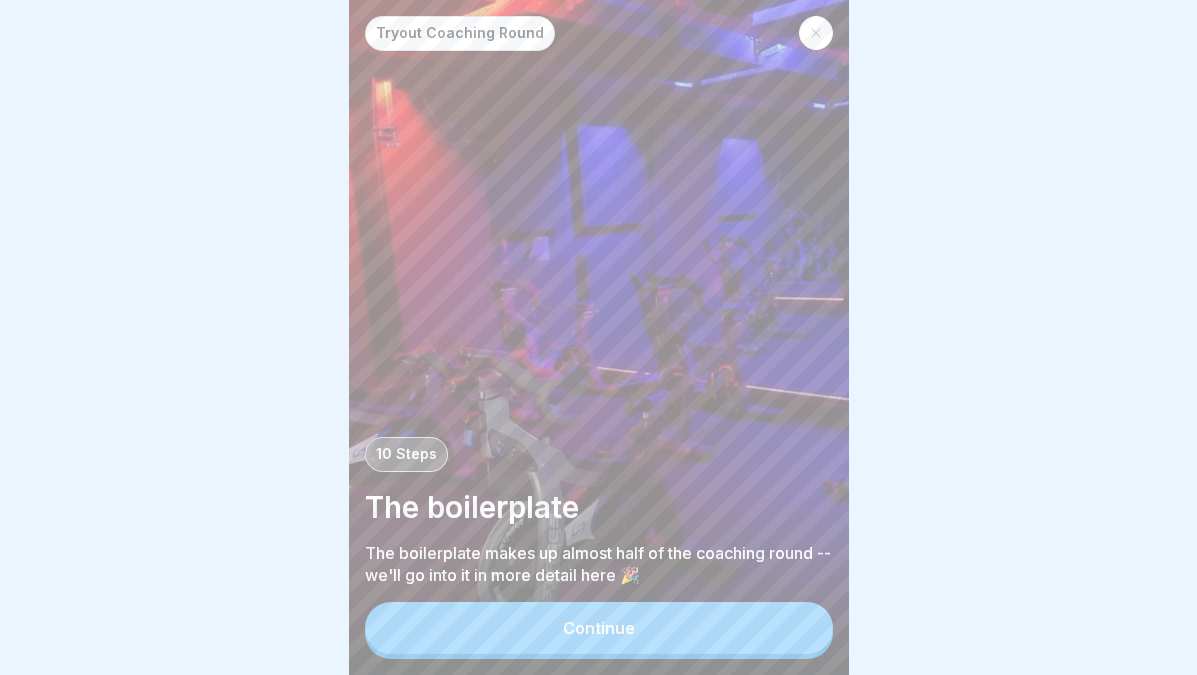 click on "Continue" at bounding box center (599, 628) 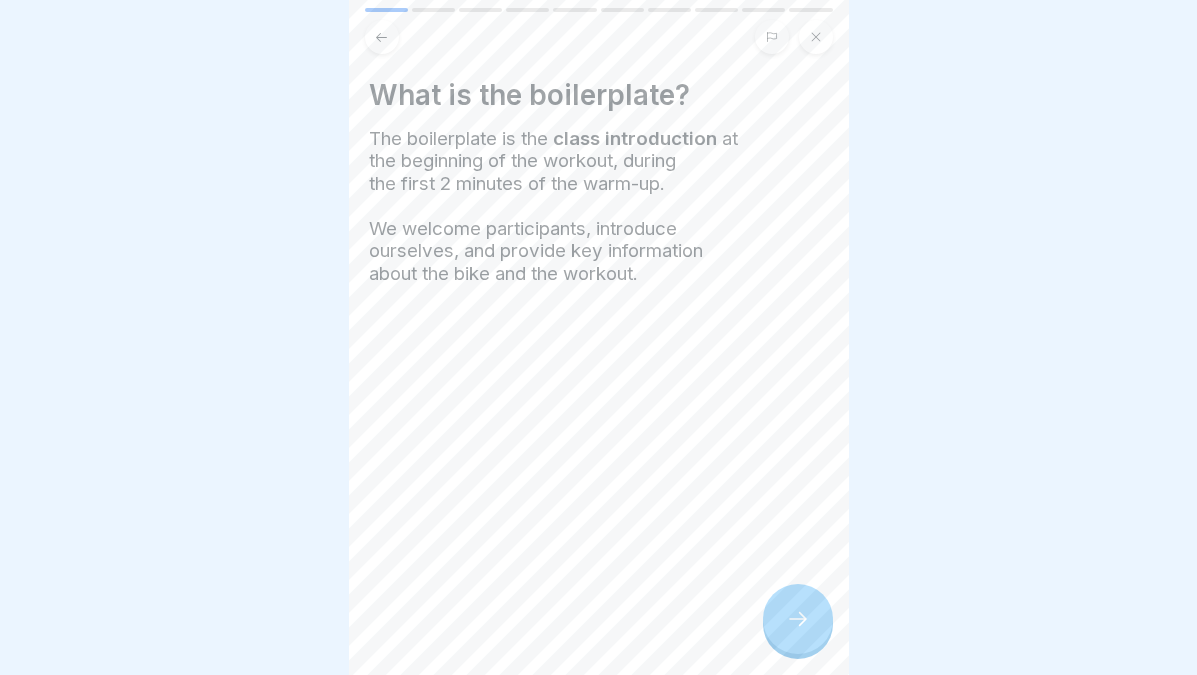 click at bounding box center (798, 619) 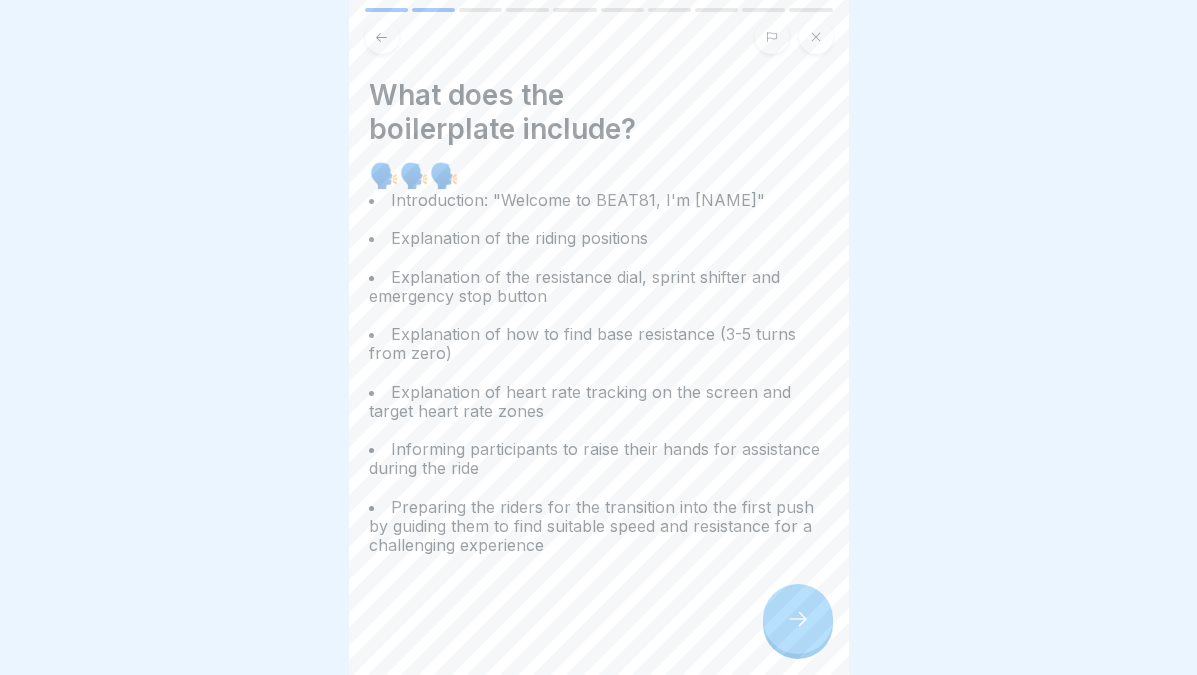 click at bounding box center [798, 619] 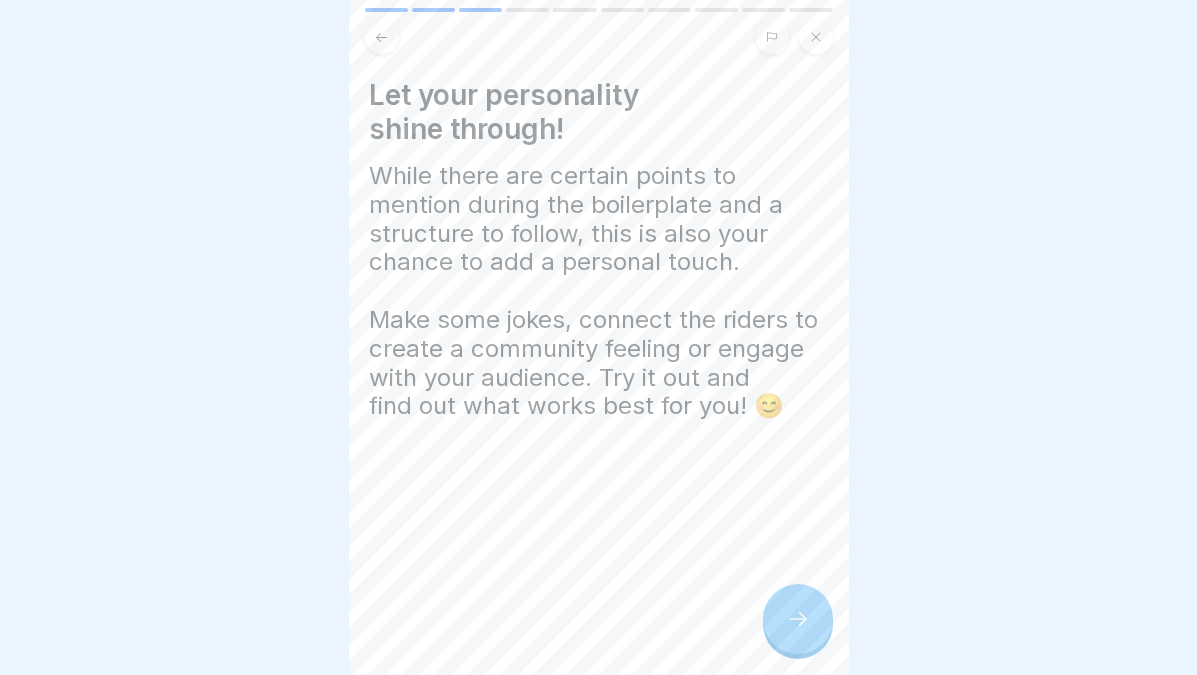 click at bounding box center (798, 619) 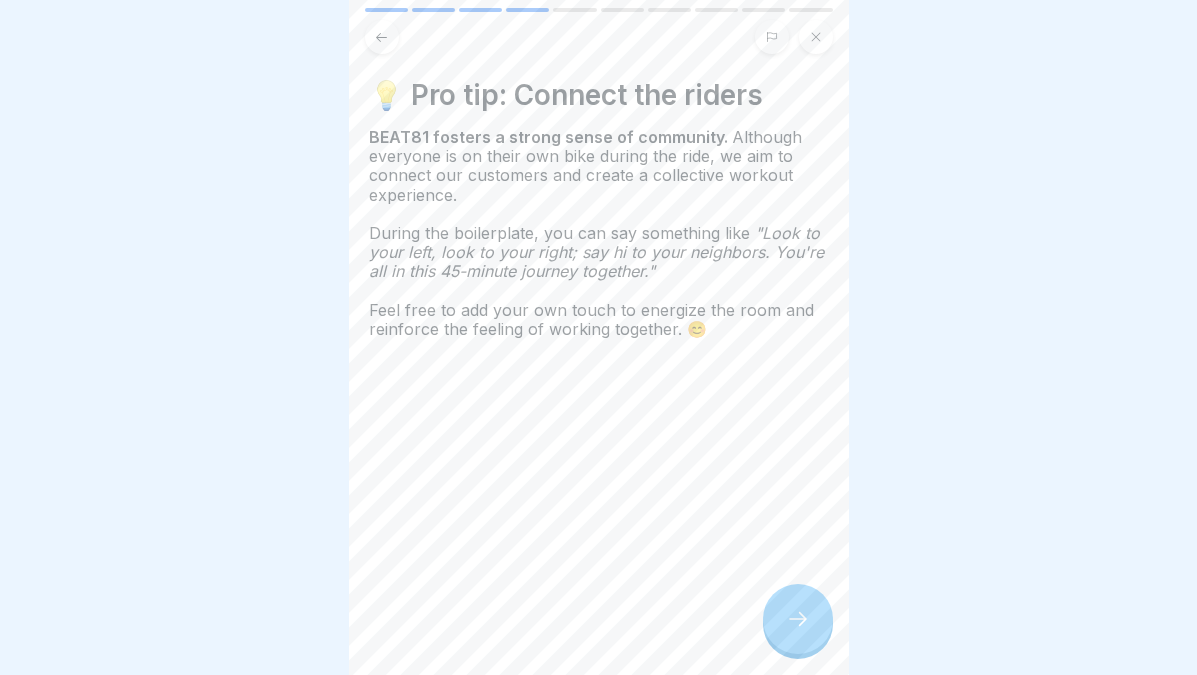 click at bounding box center [798, 619] 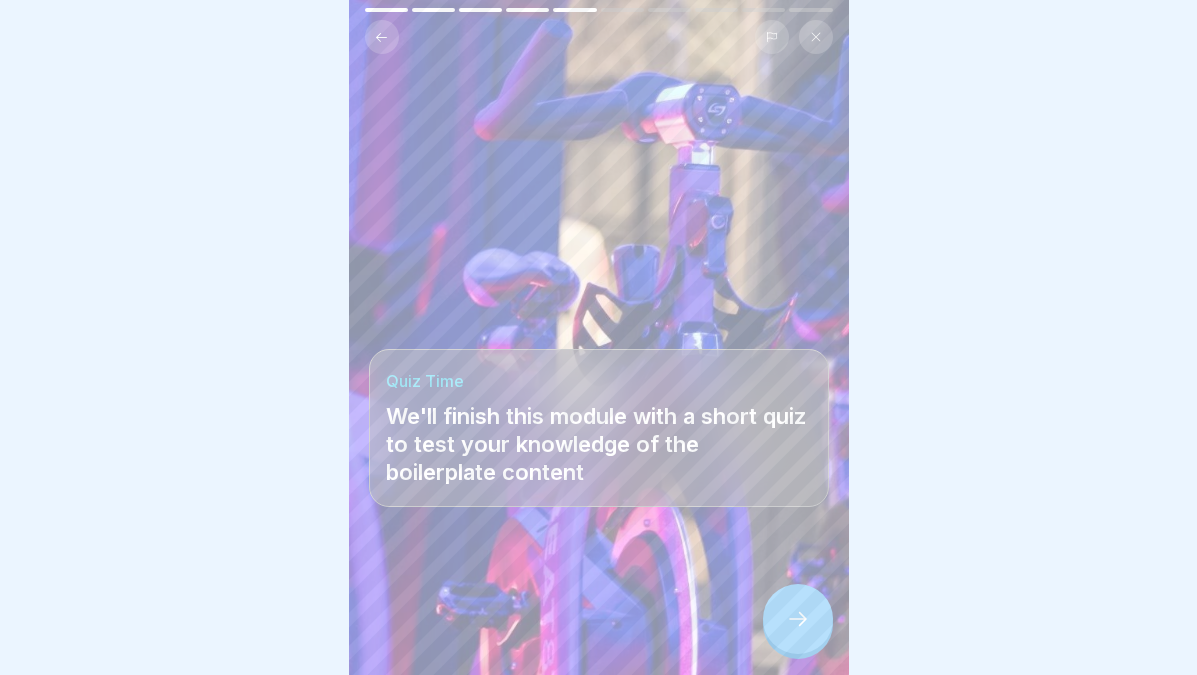 click at bounding box center [798, 619] 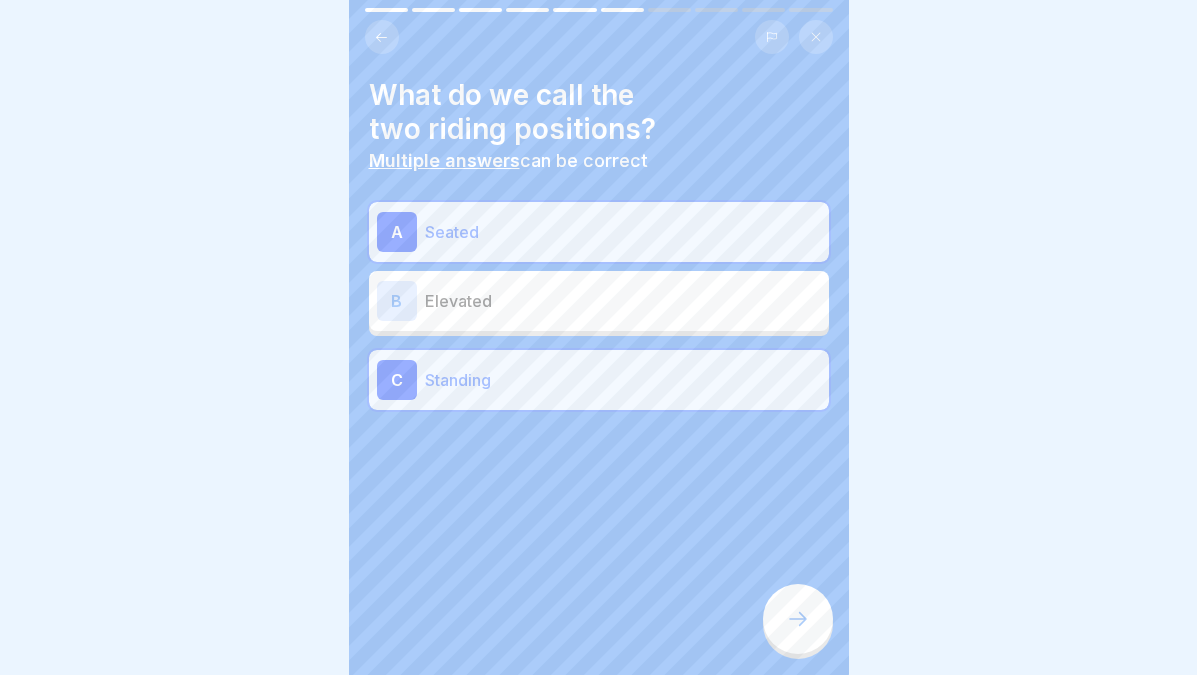 click at bounding box center [798, 619] 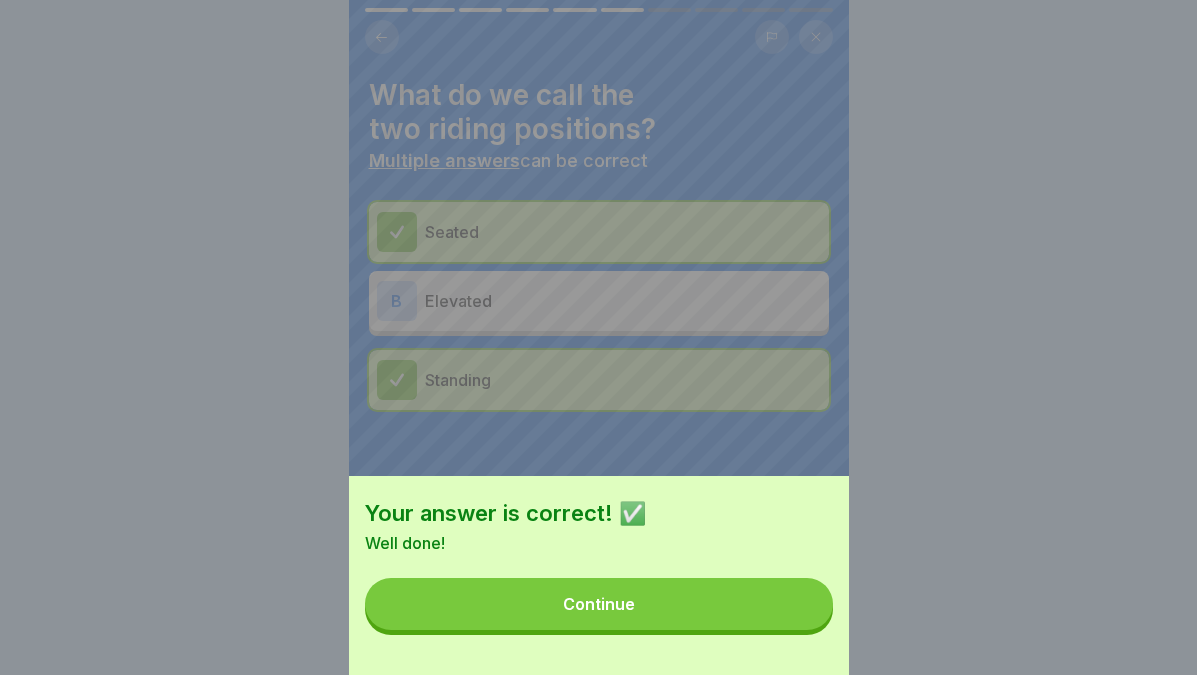 click on "Your answer is correct! ✅ Well done!    Continue" at bounding box center (599, 337) 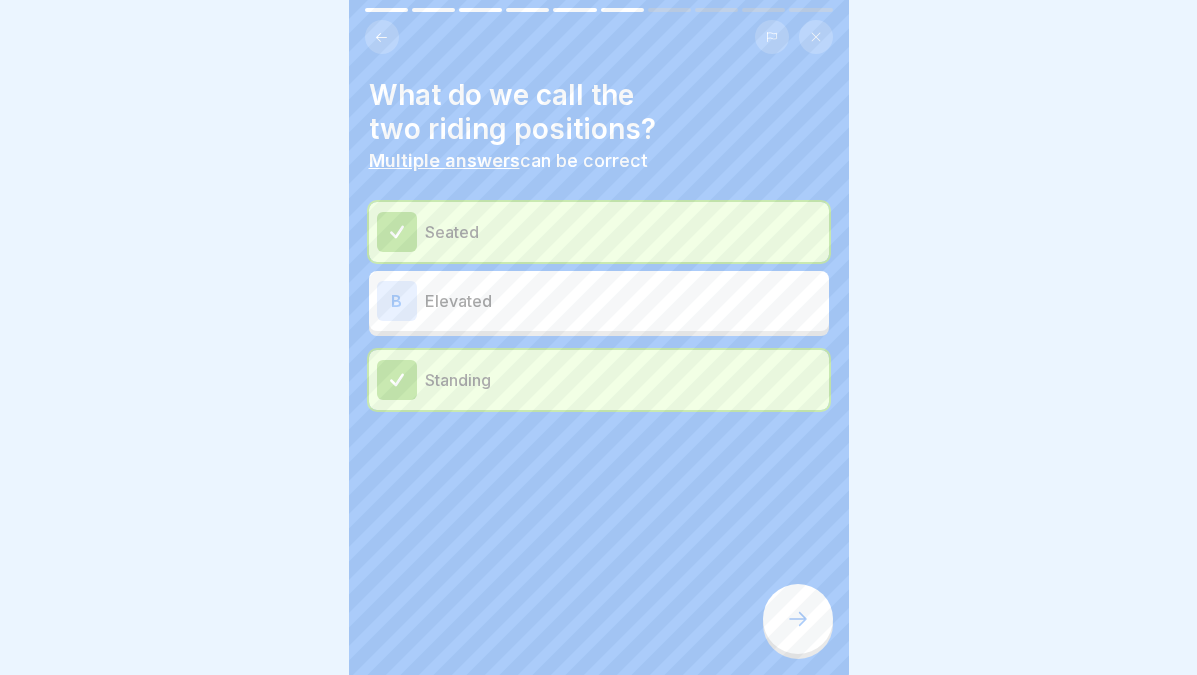 click 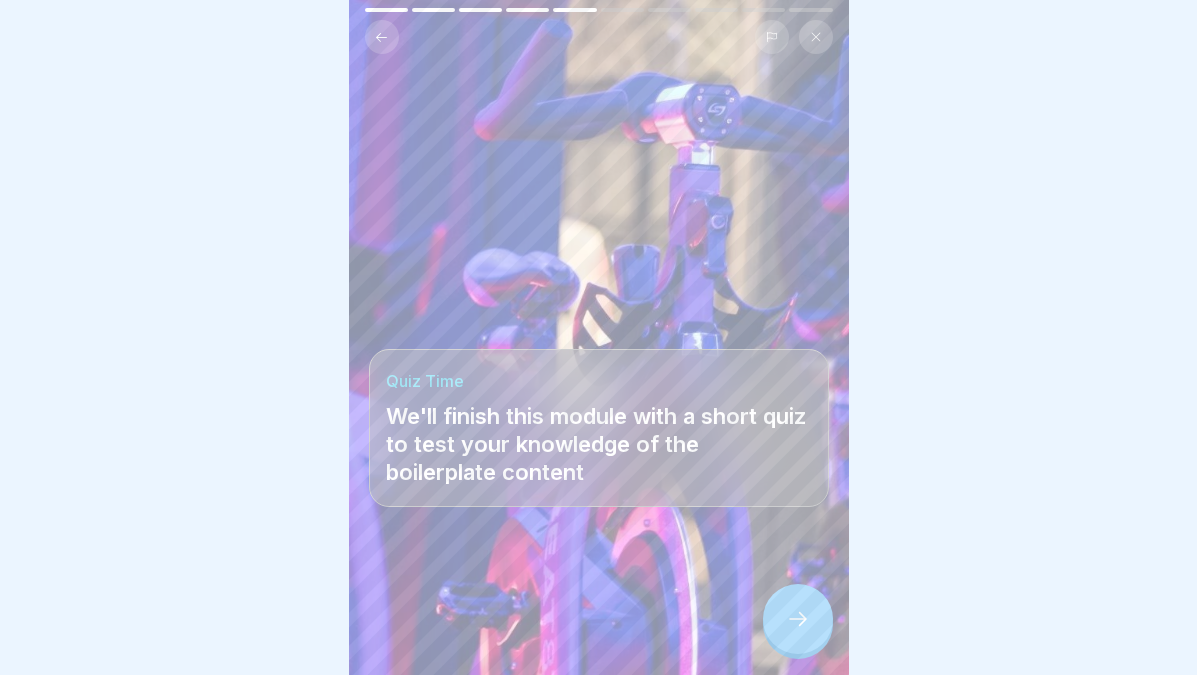 click 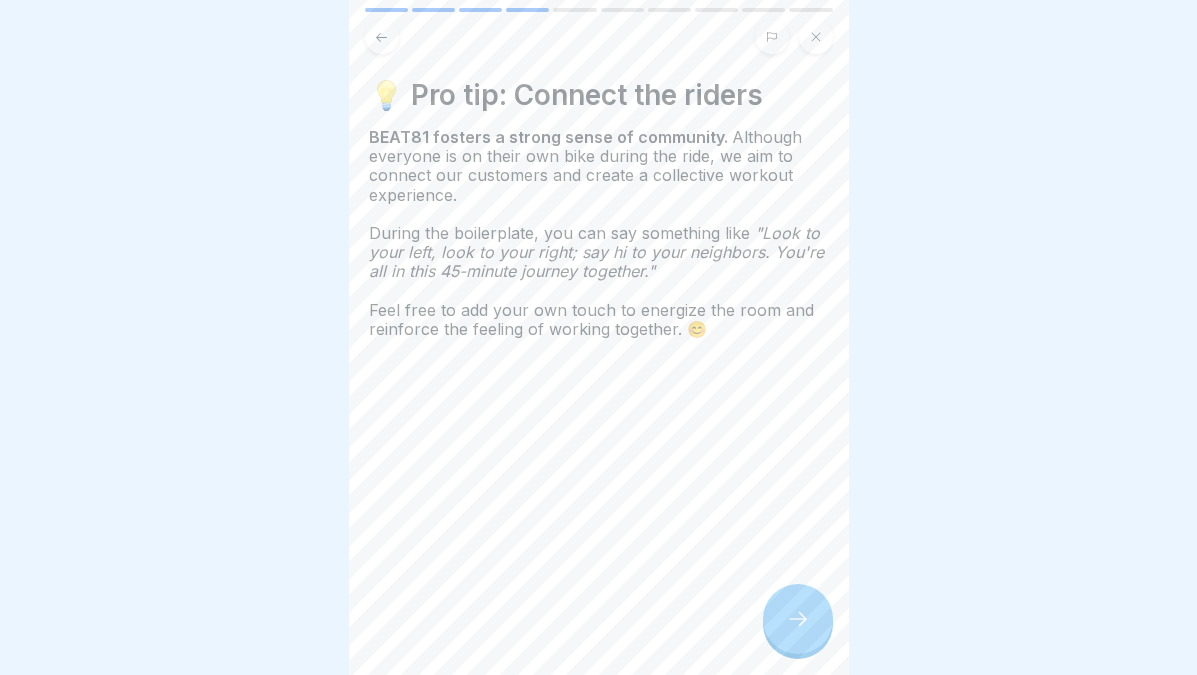 click 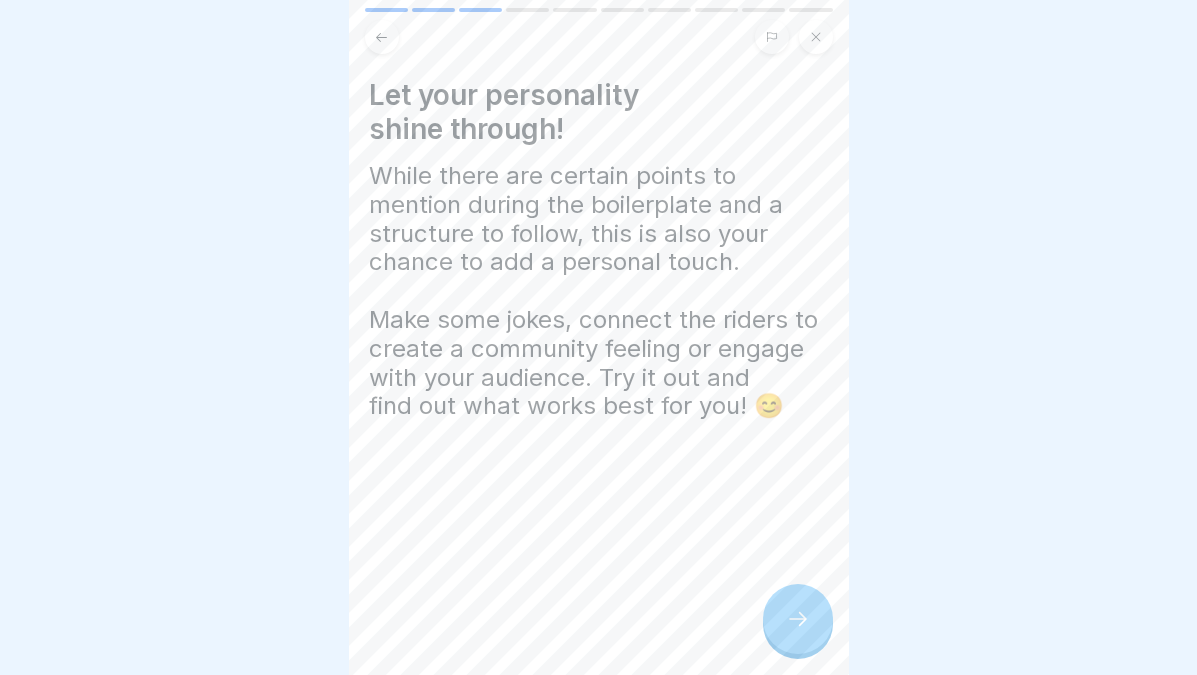 click 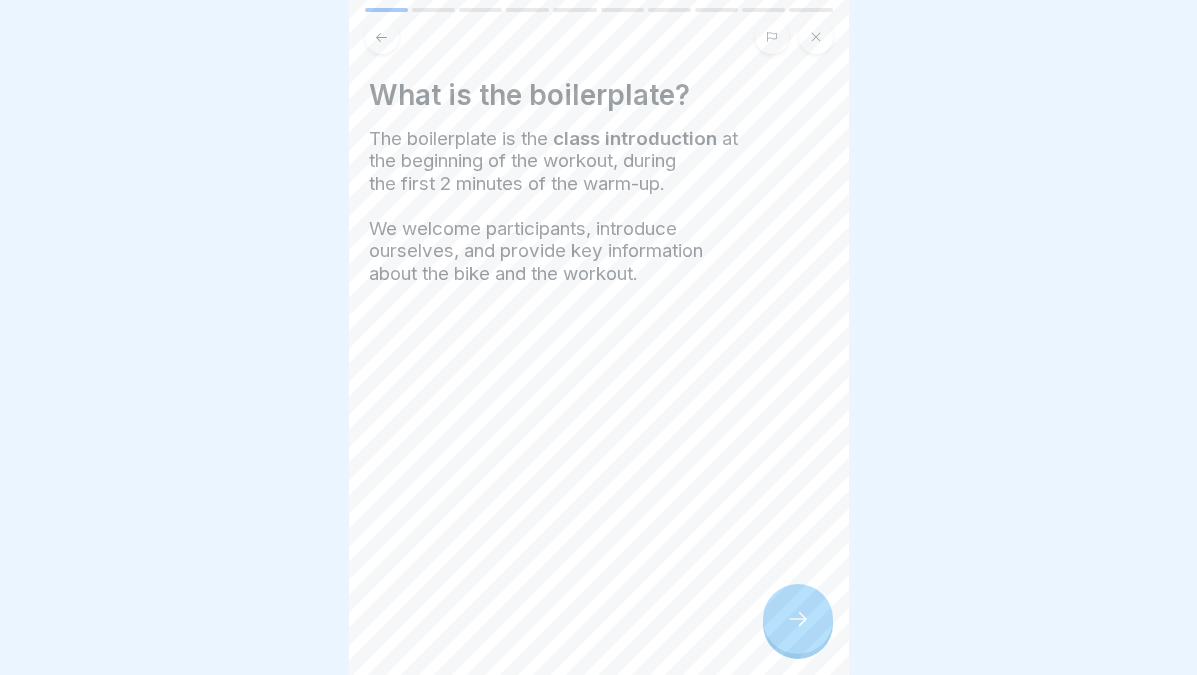 click 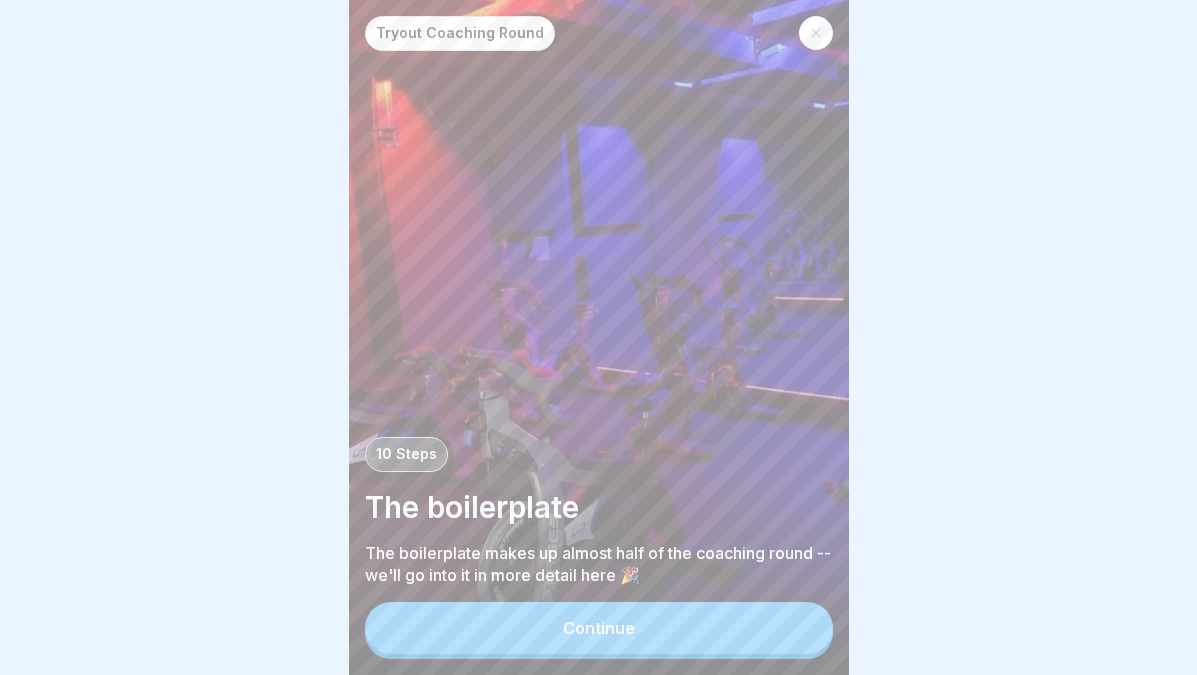 click on "Tryout Coaching Round" at bounding box center (599, 33) 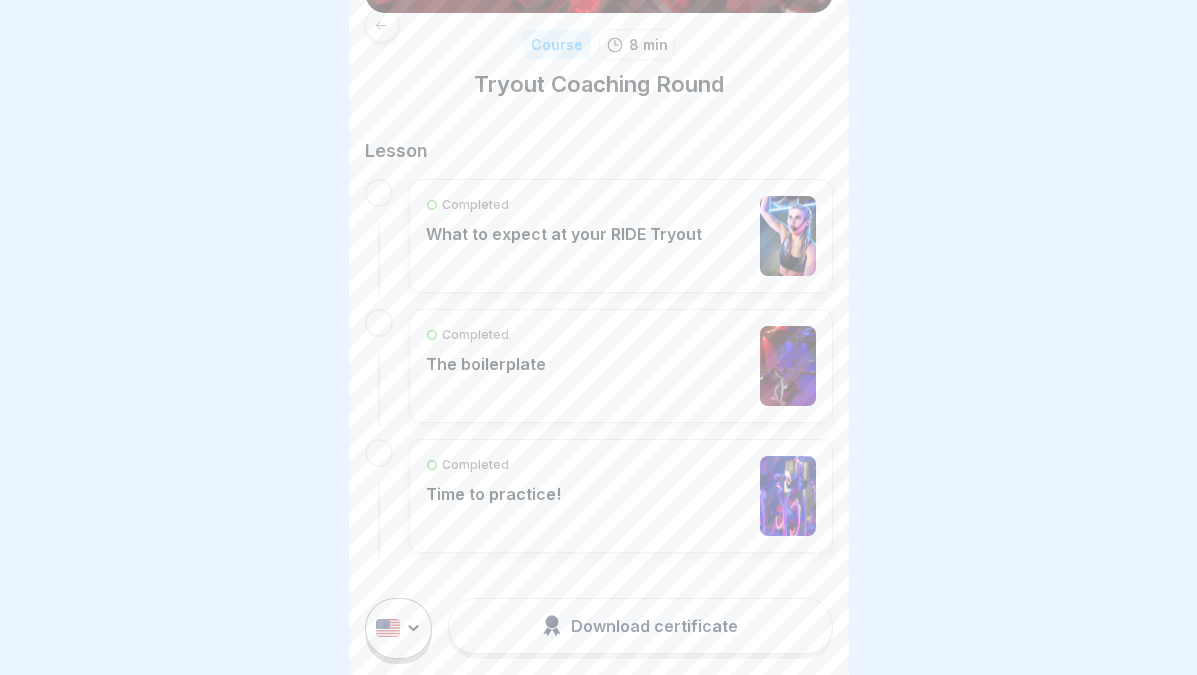 scroll, scrollTop: 267, scrollLeft: 0, axis: vertical 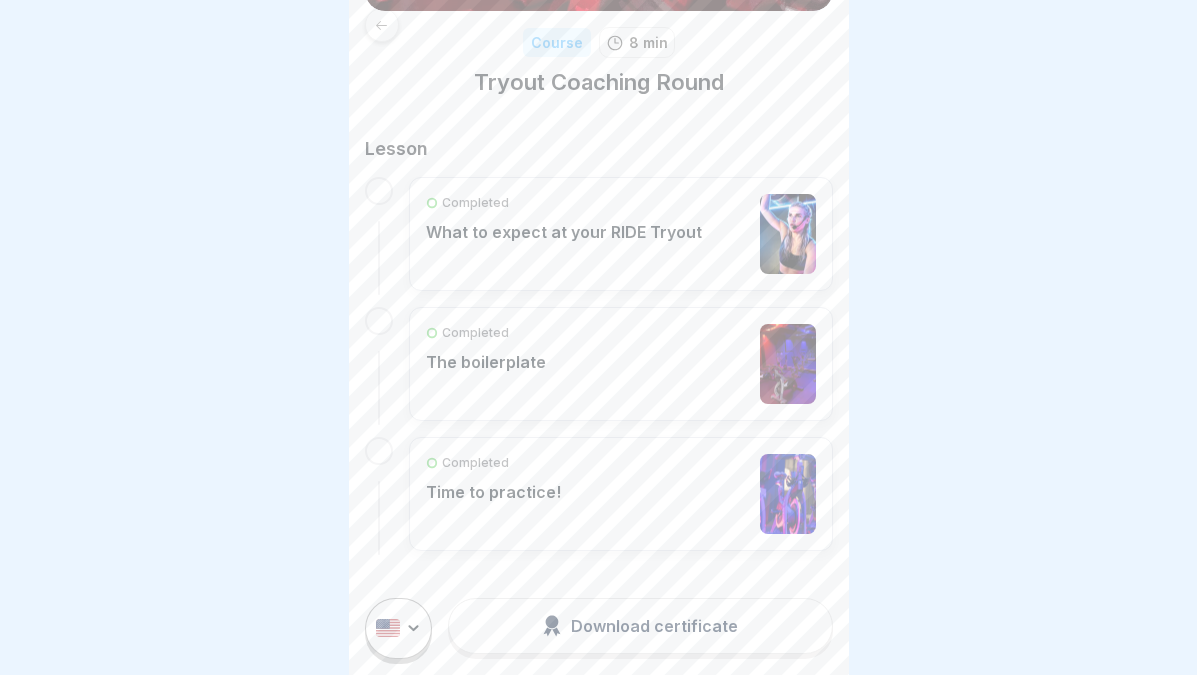 click on "What to expect at your RIDE Tryout" at bounding box center [564, 232] 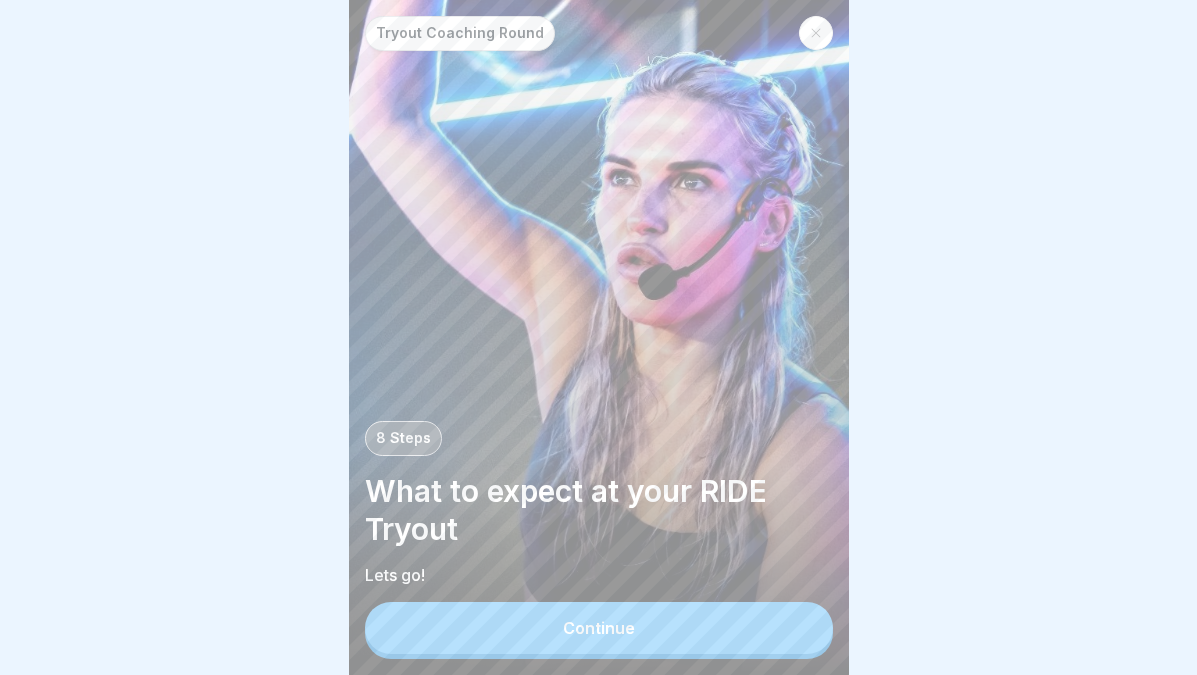 scroll, scrollTop: 0, scrollLeft: 0, axis: both 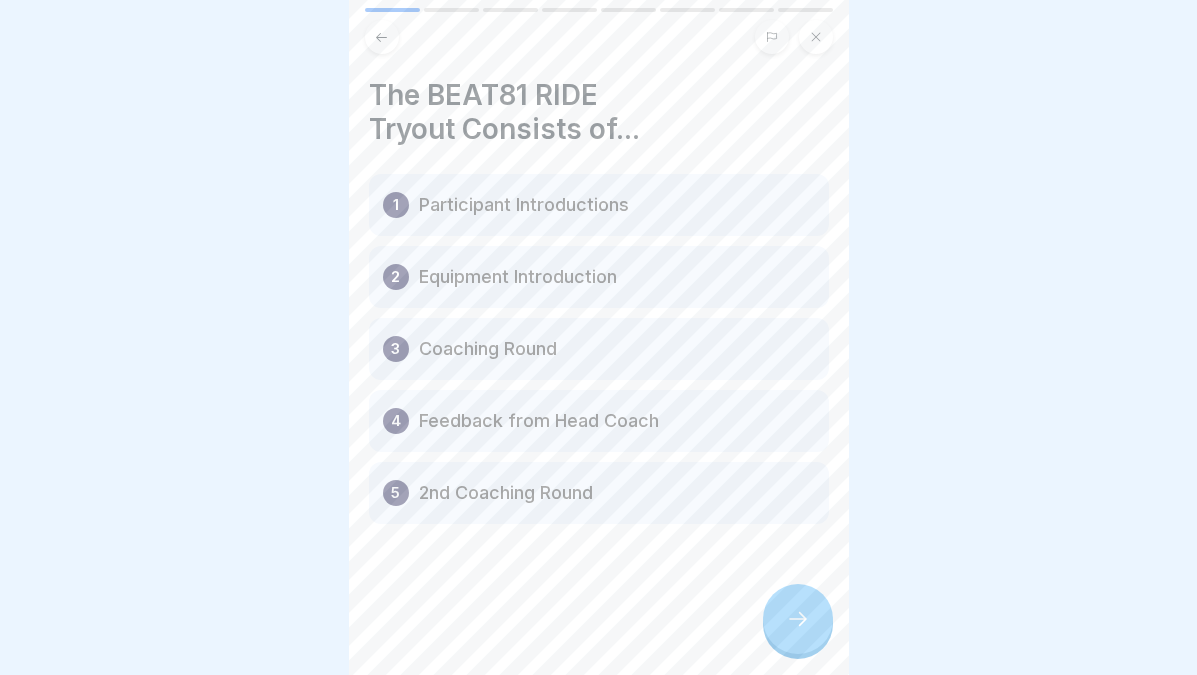 click at bounding box center (798, 619) 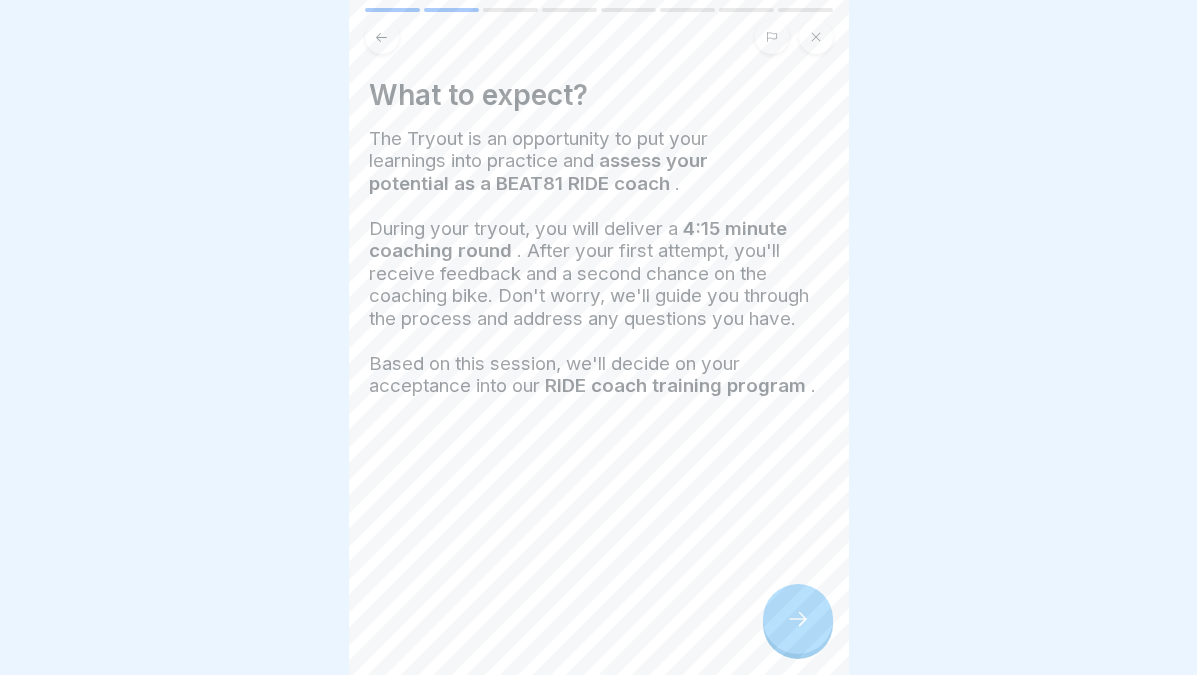 click at bounding box center (798, 619) 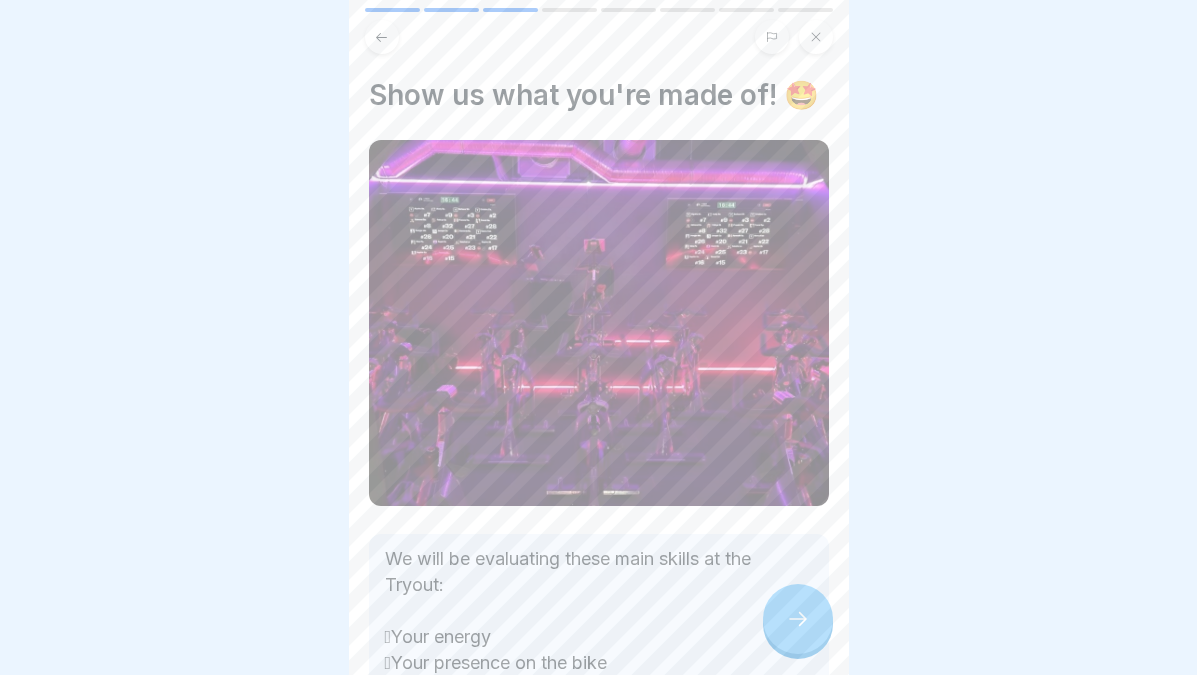 click at bounding box center [798, 619] 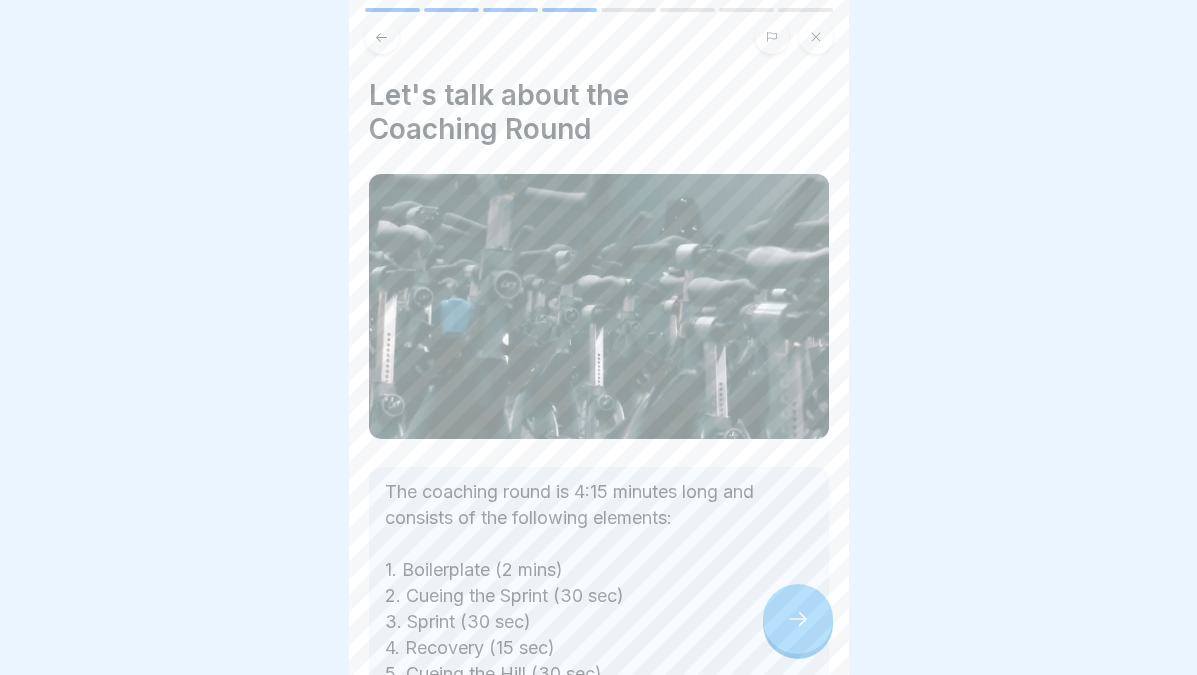 click at bounding box center (798, 619) 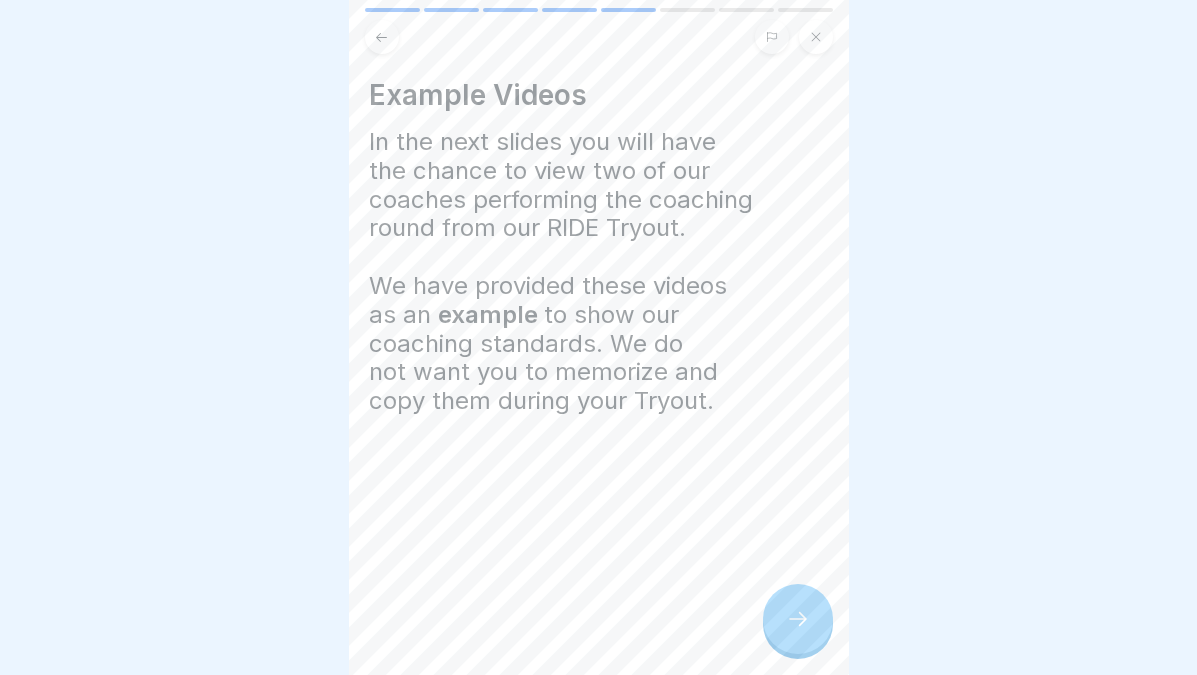 click at bounding box center (798, 619) 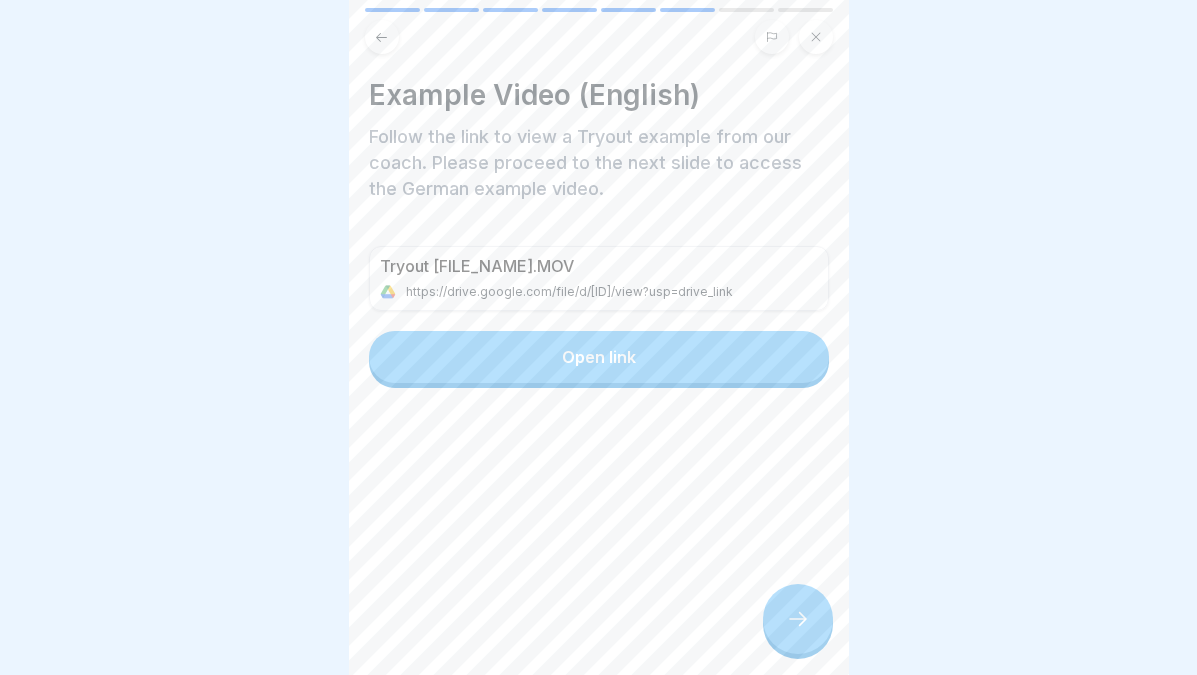 click at bounding box center [798, 619] 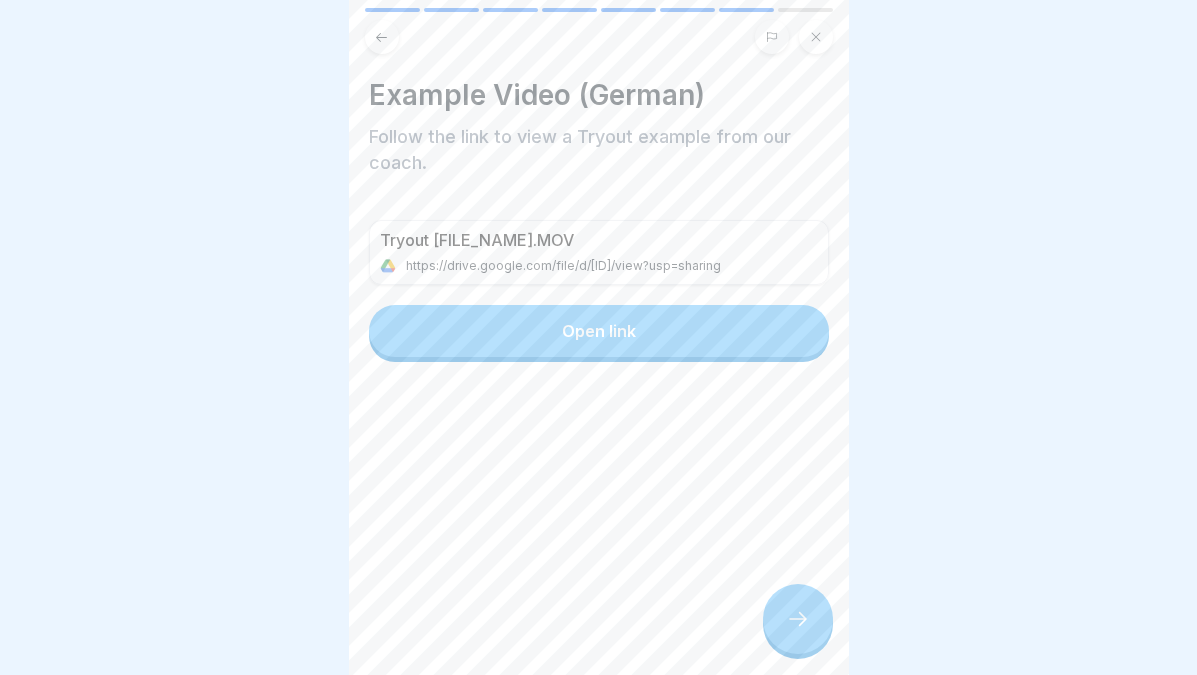 click on "Tryout German.MOV" at bounding box center [553, 240] 